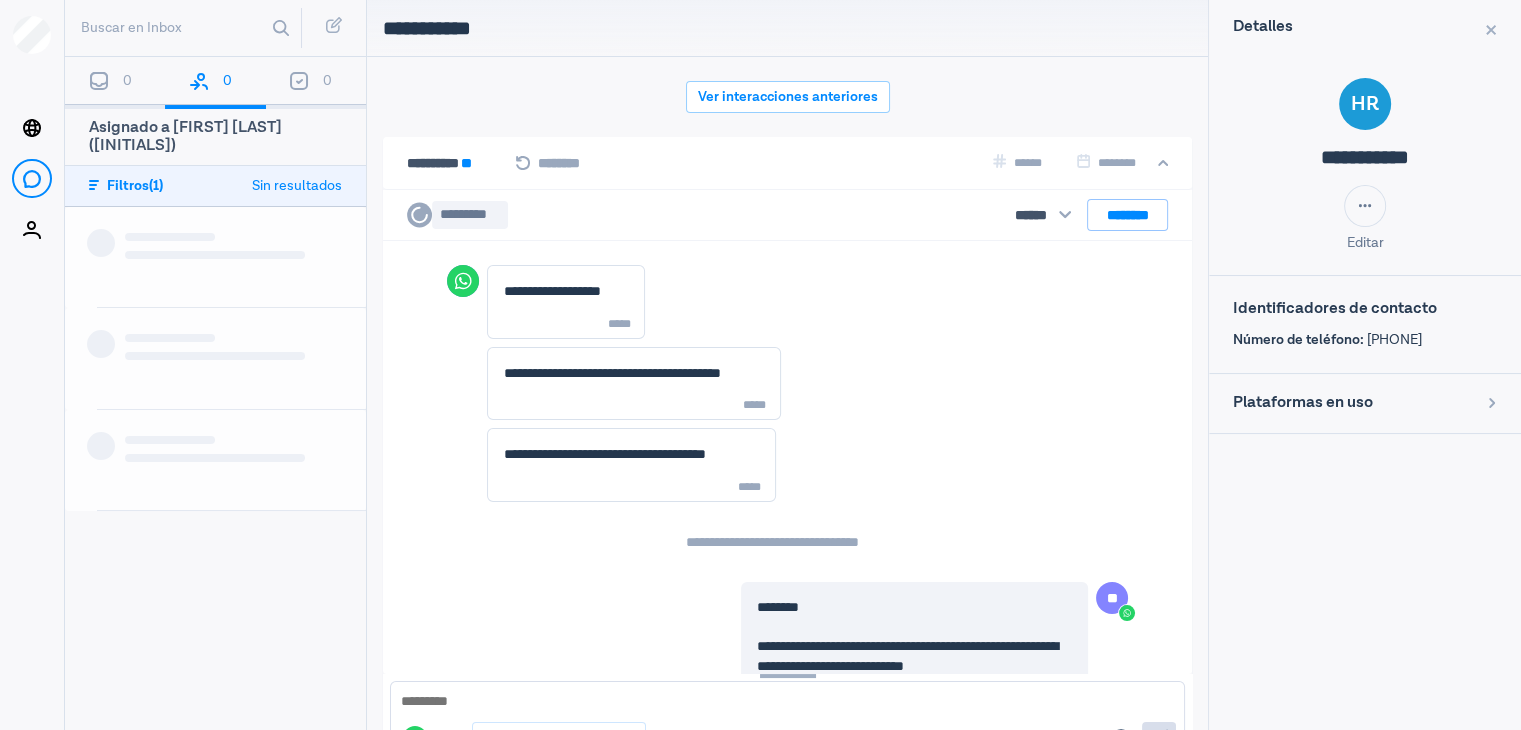 scroll, scrollTop: 0, scrollLeft: 0, axis: both 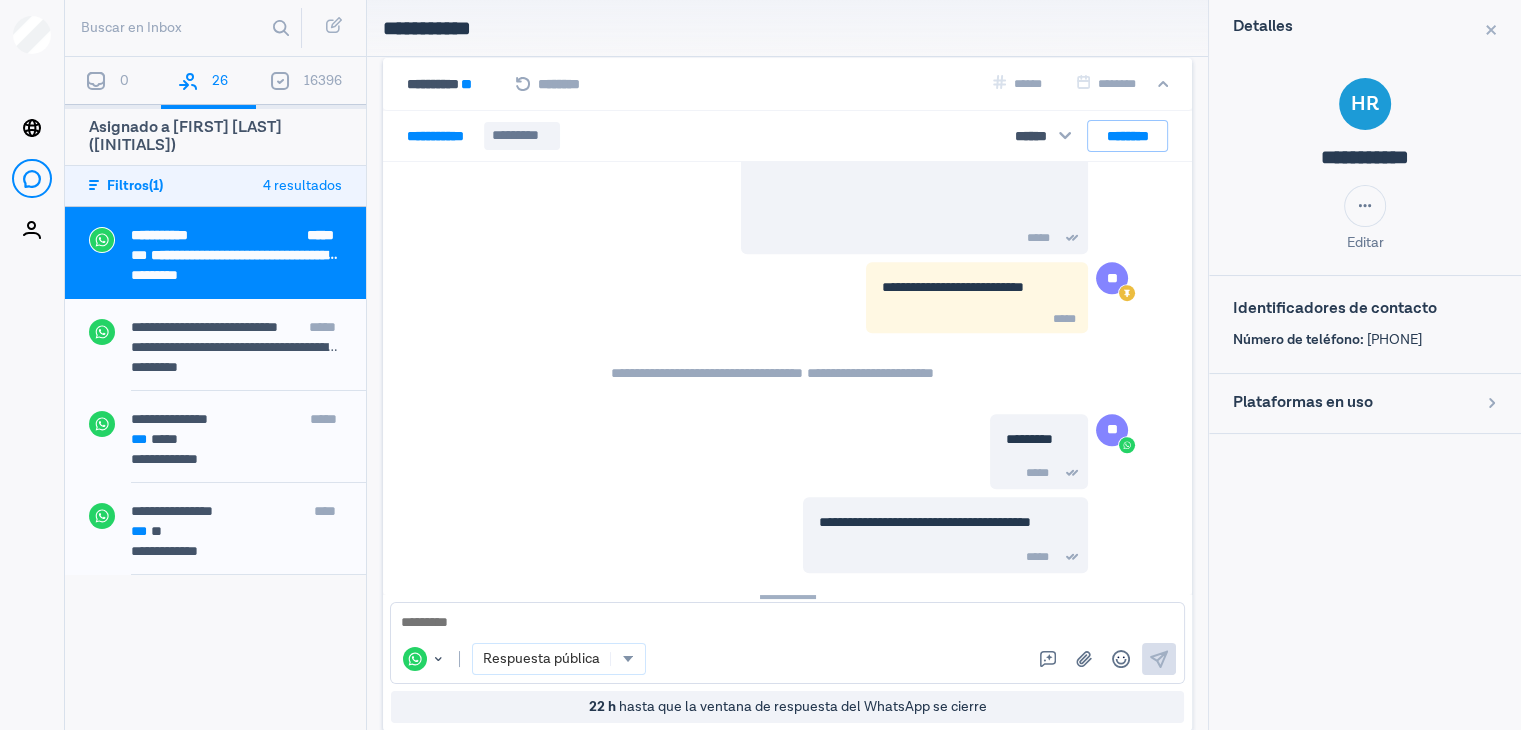 click on "**********" at bounding box center [823, 535] 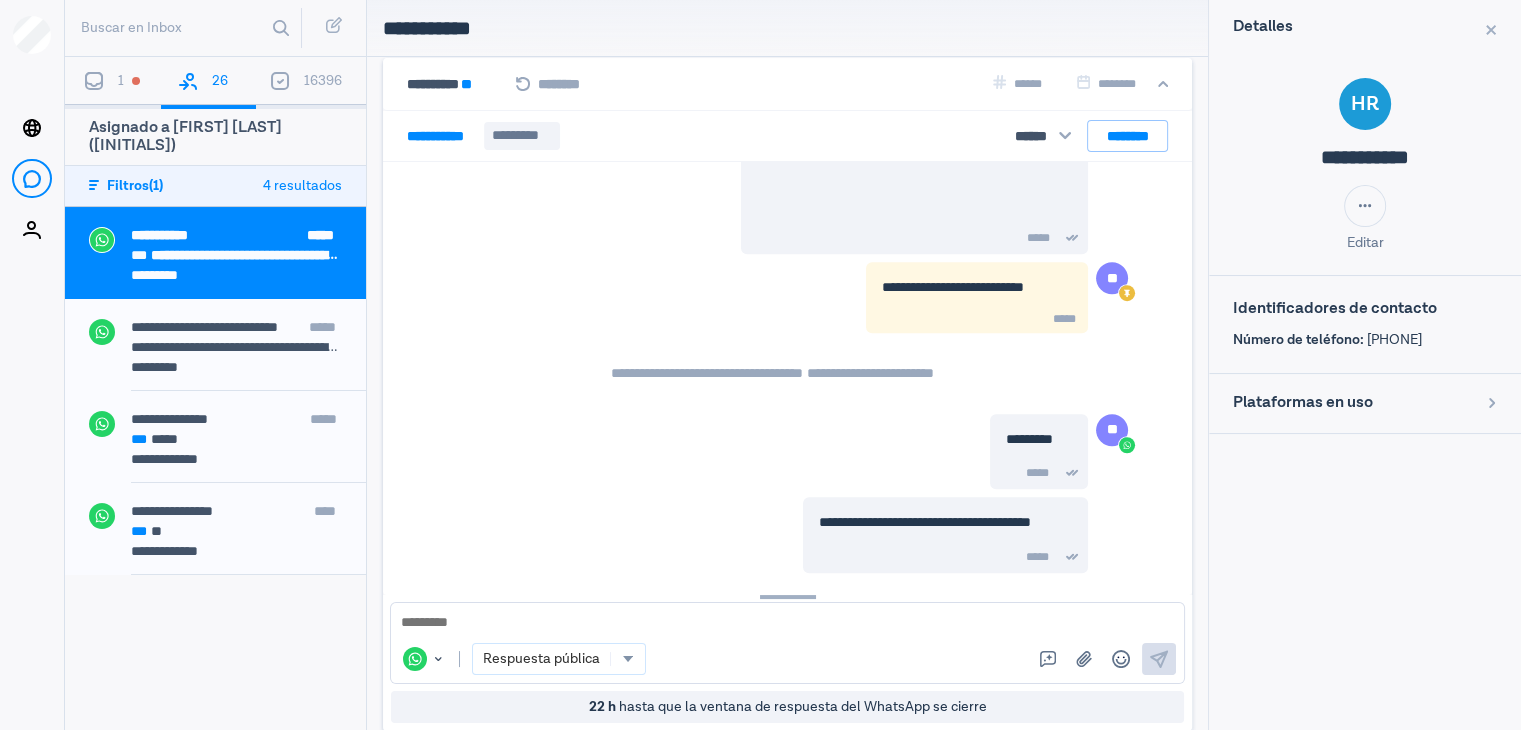click on "** ******** ********* *****" at bounding box center (823, 452) 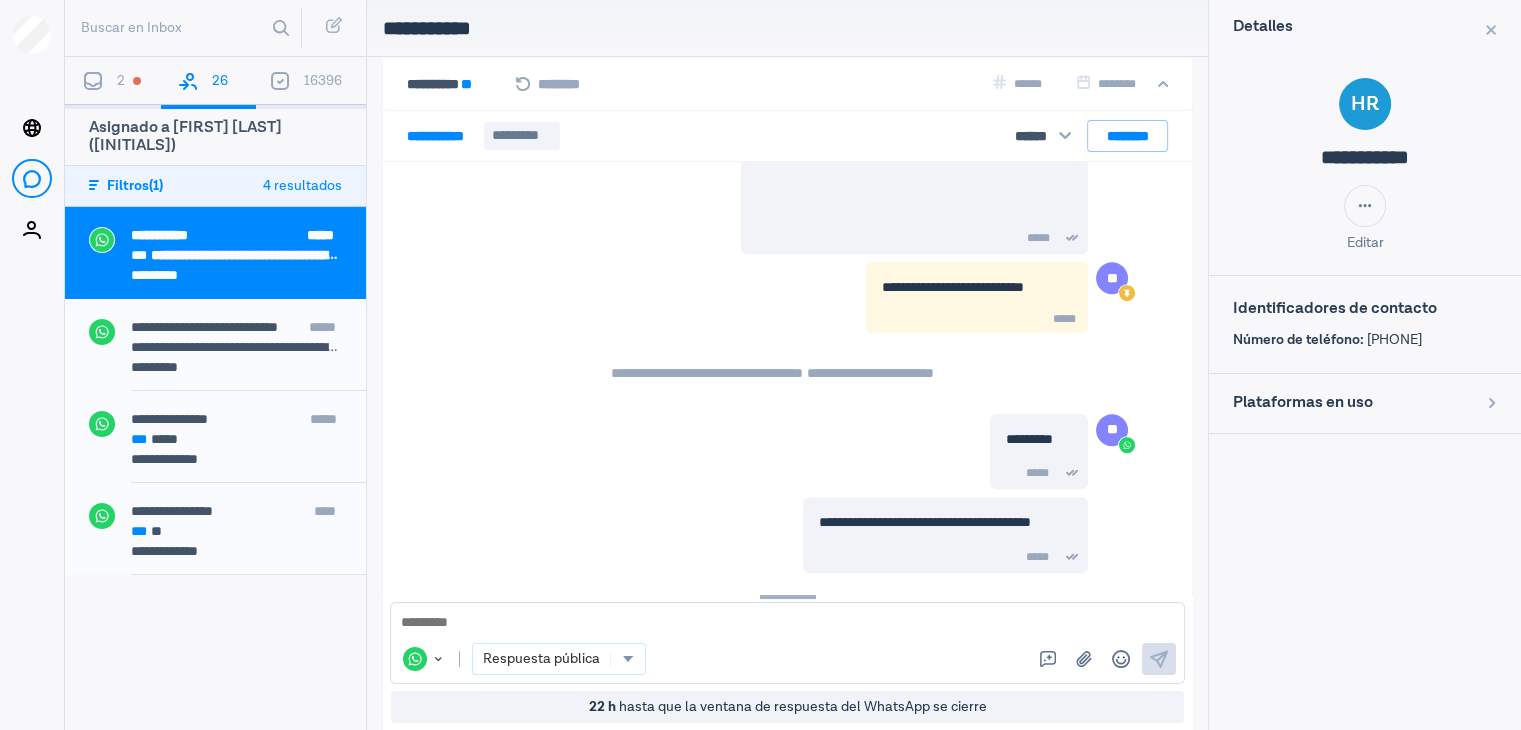 click on "2" at bounding box center (113, 83) 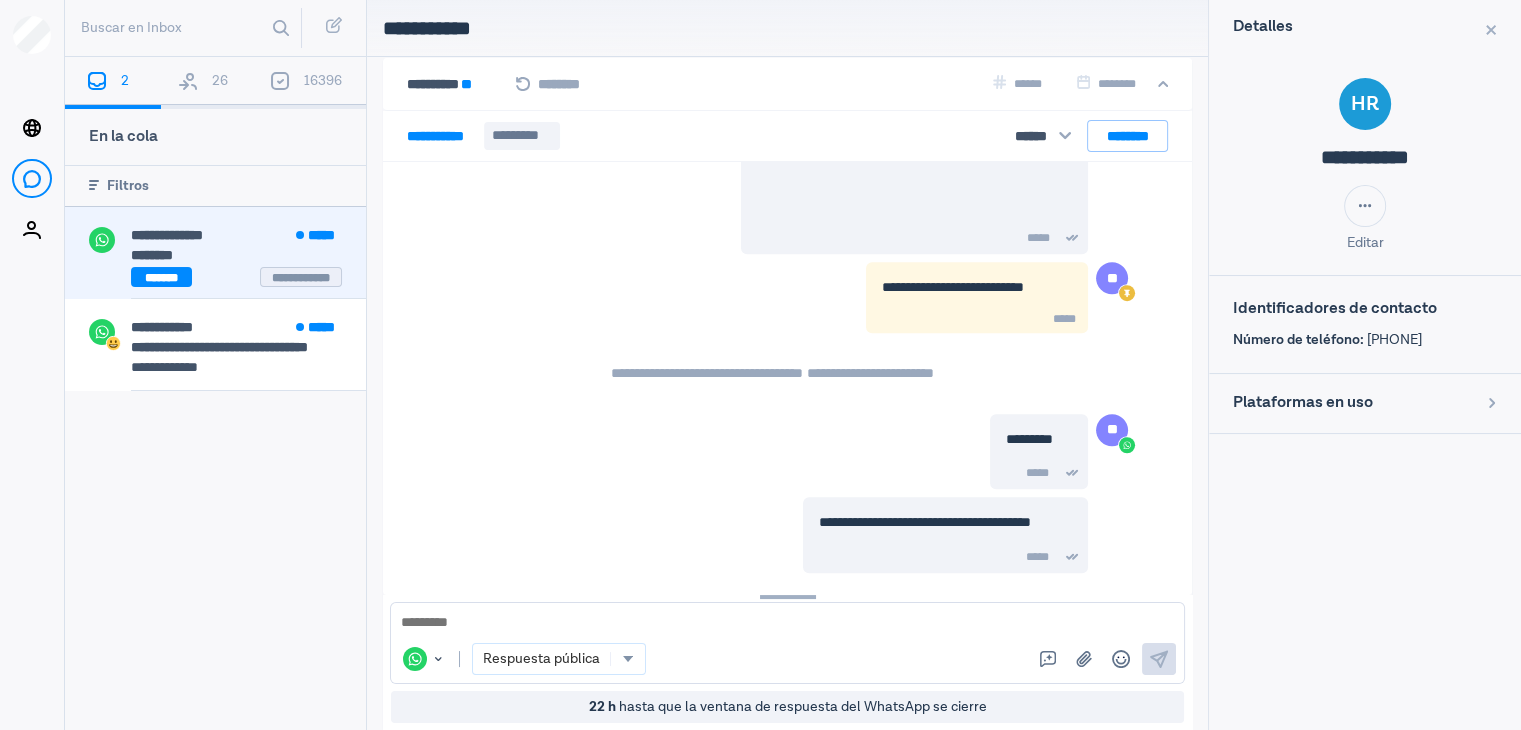 click on "********" at bounding box center [236, 255] 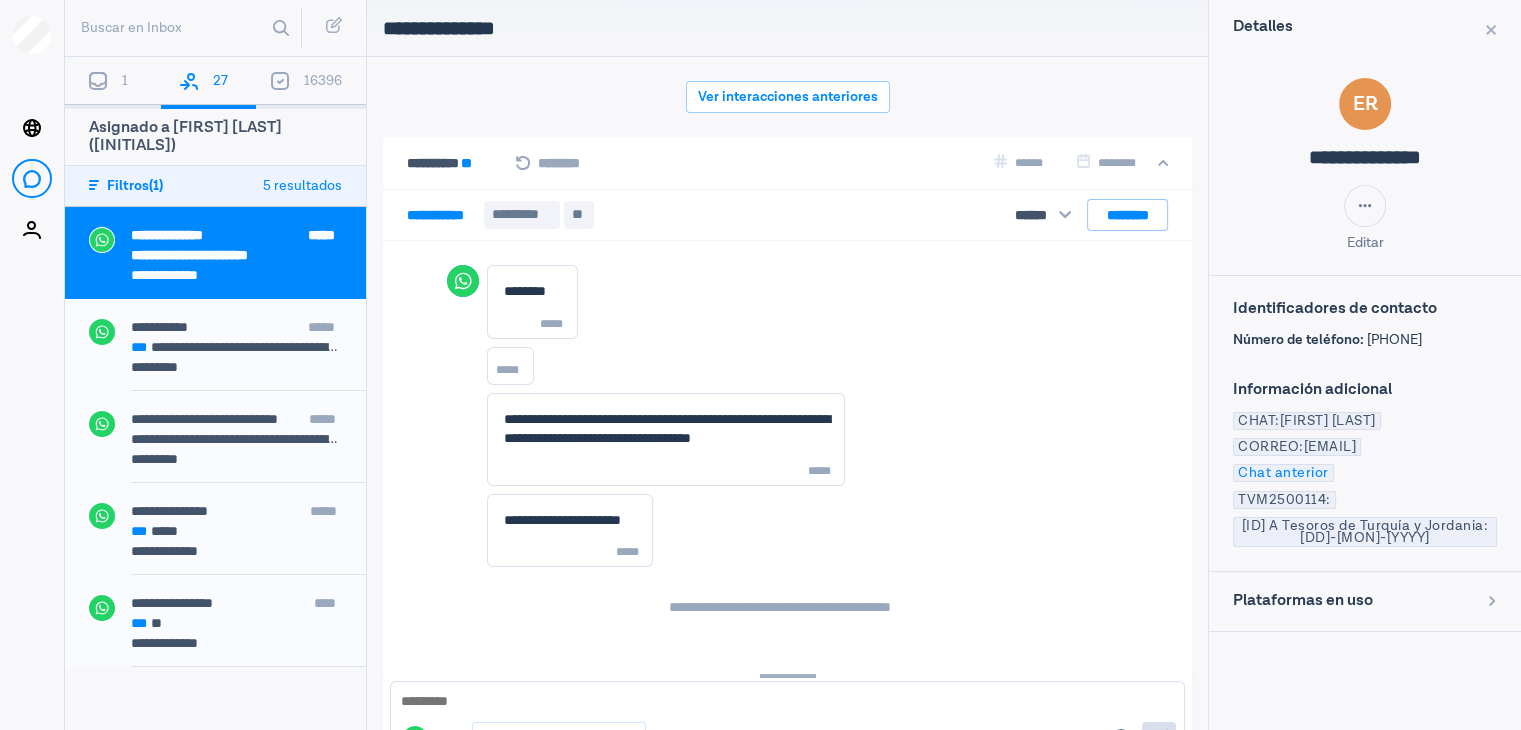 scroll, scrollTop: 79, scrollLeft: 0, axis: vertical 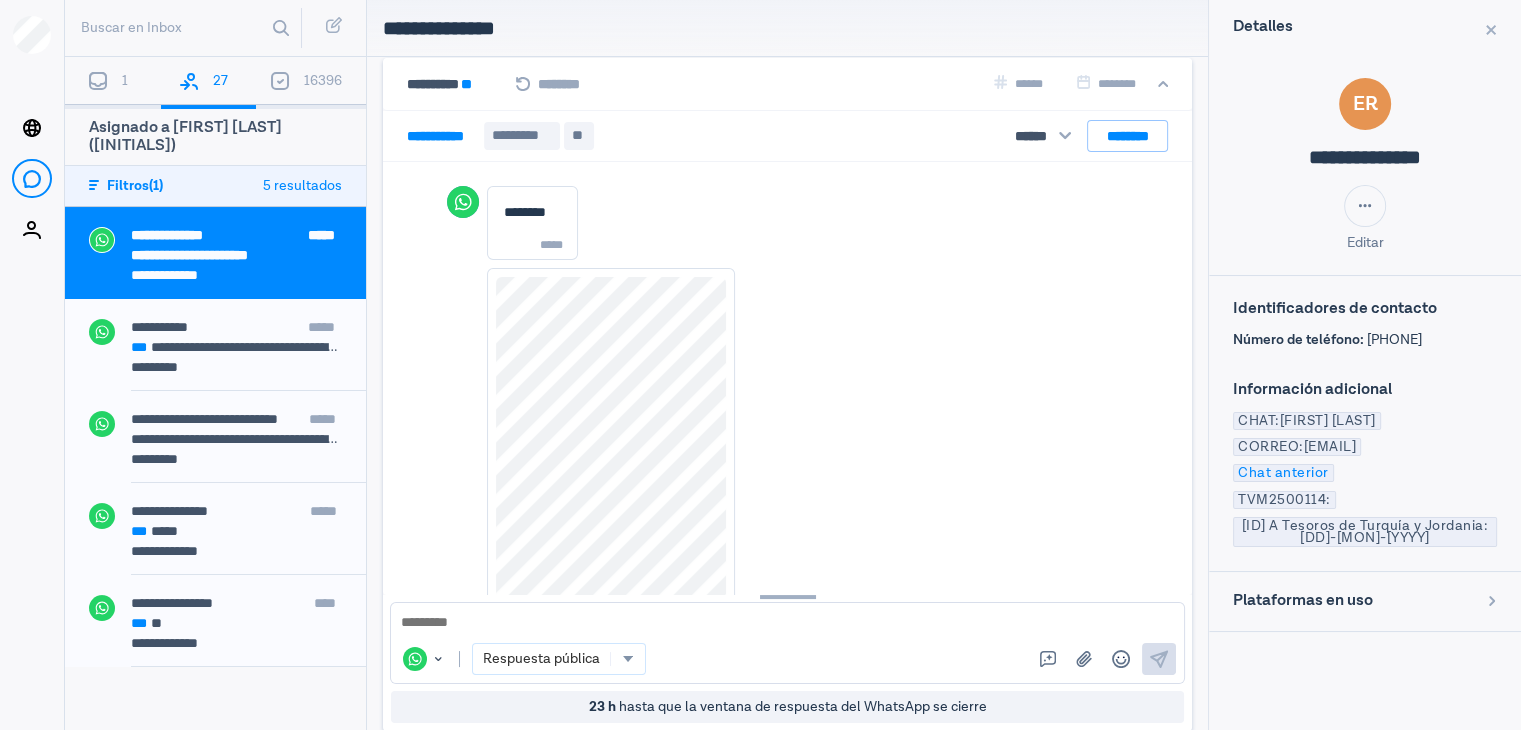 click on "****" at bounding box center (751, 537) 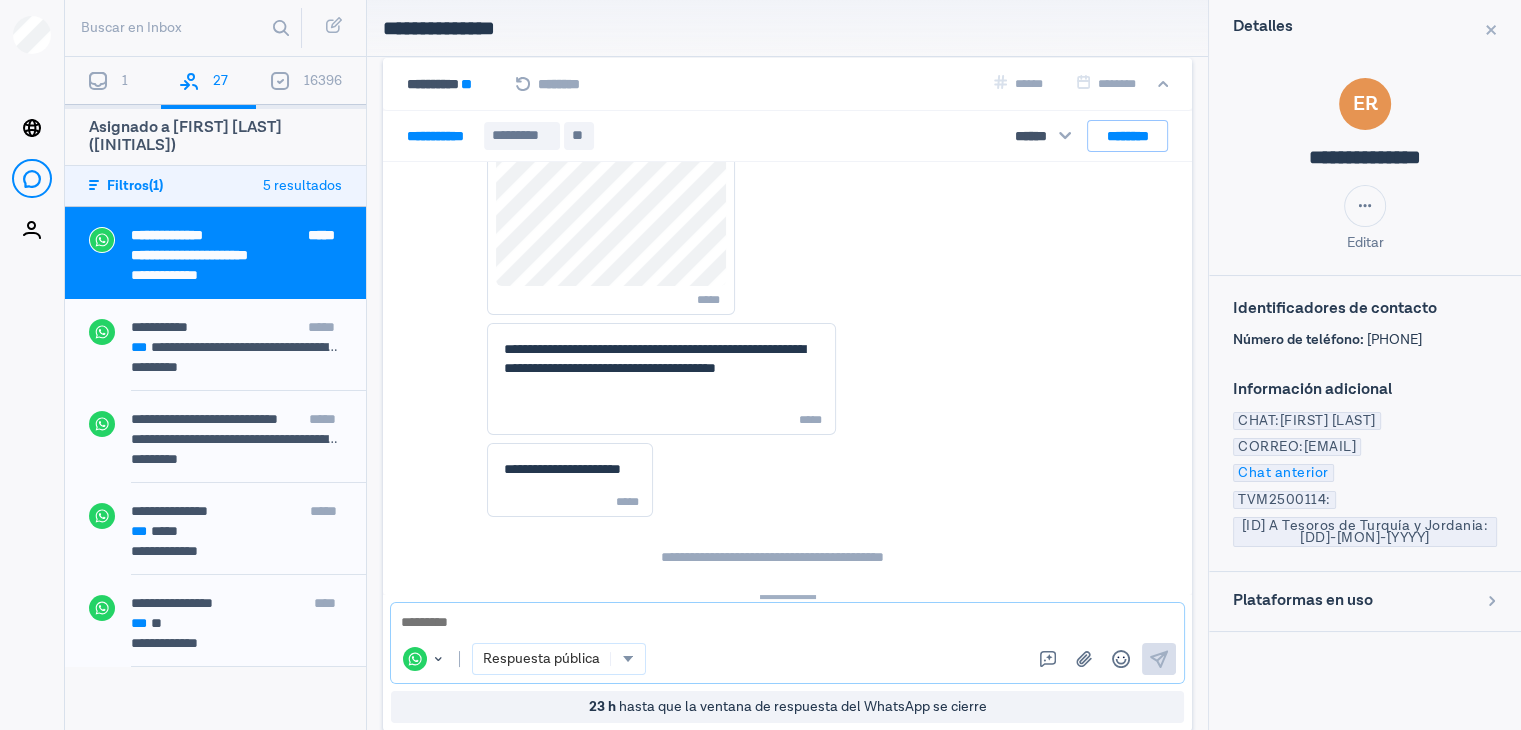 click at bounding box center (787, 623) 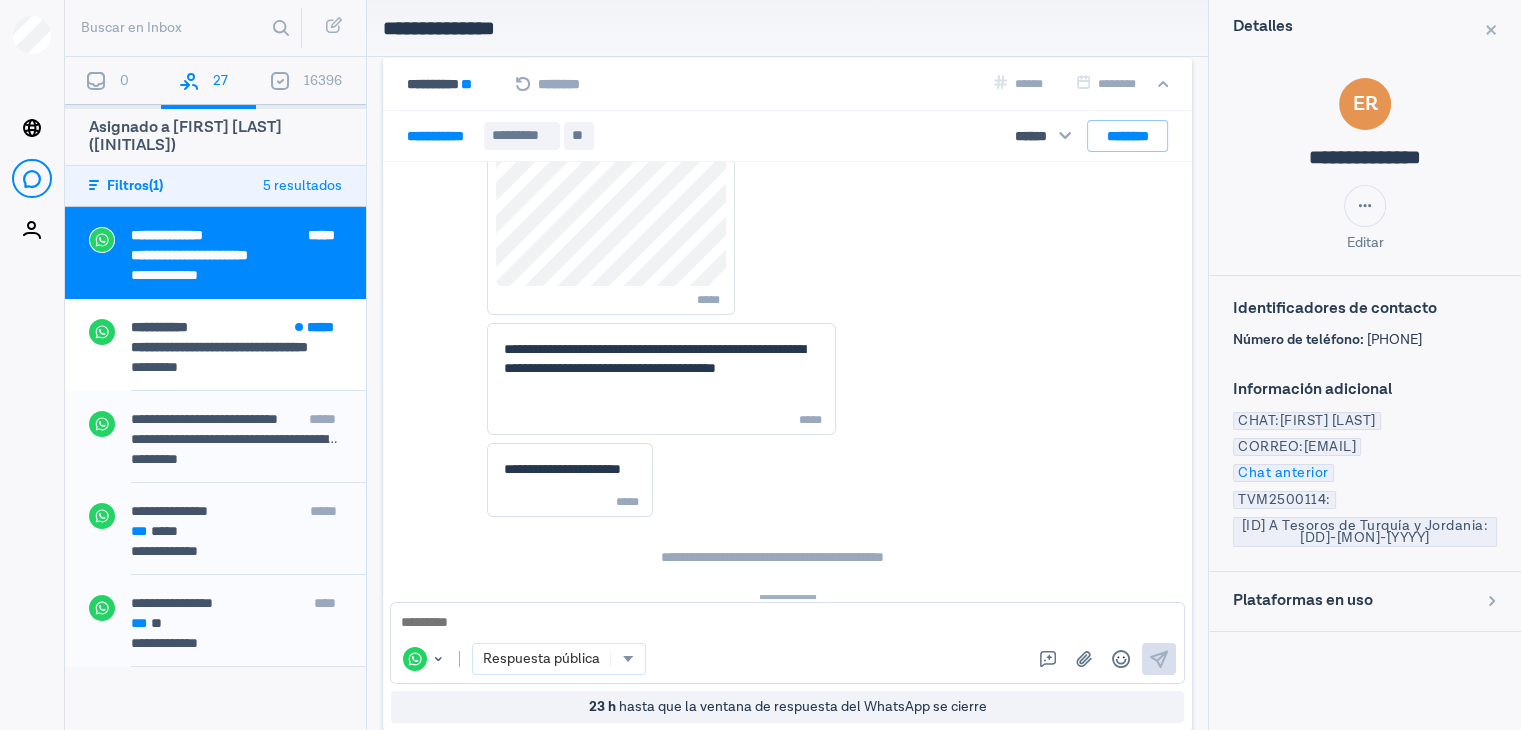 click on "****" at bounding box center (751, 46) 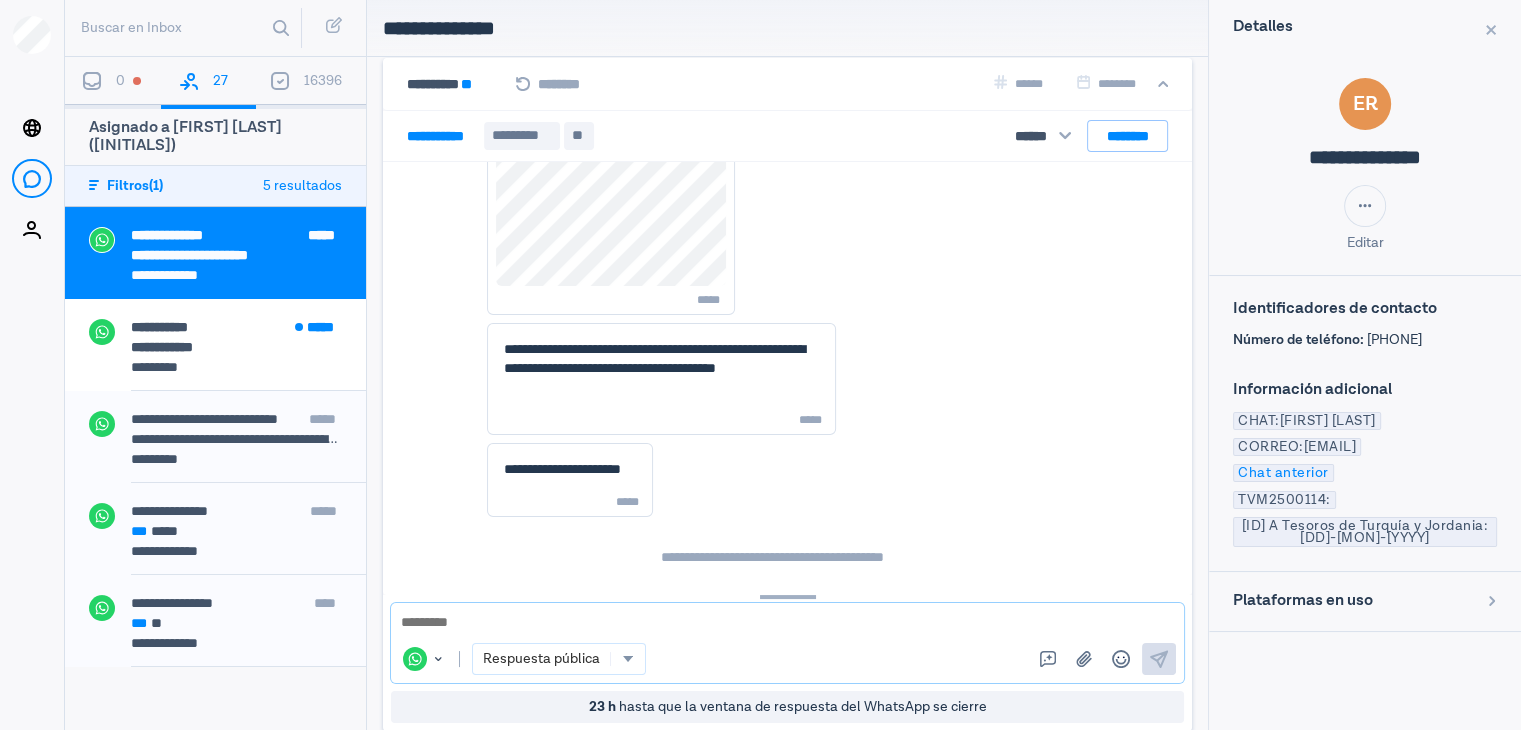 click at bounding box center (787, 623) 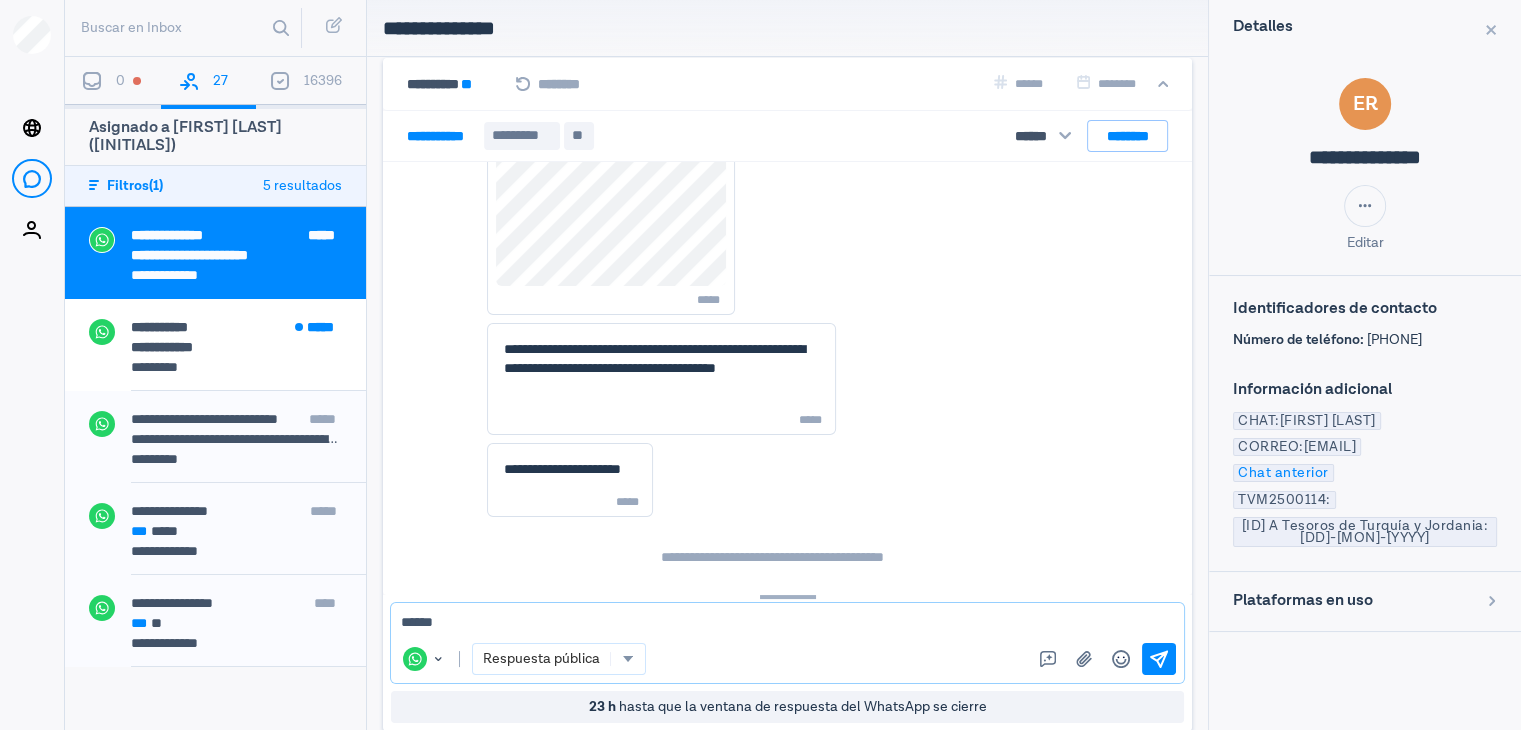type on "*******" 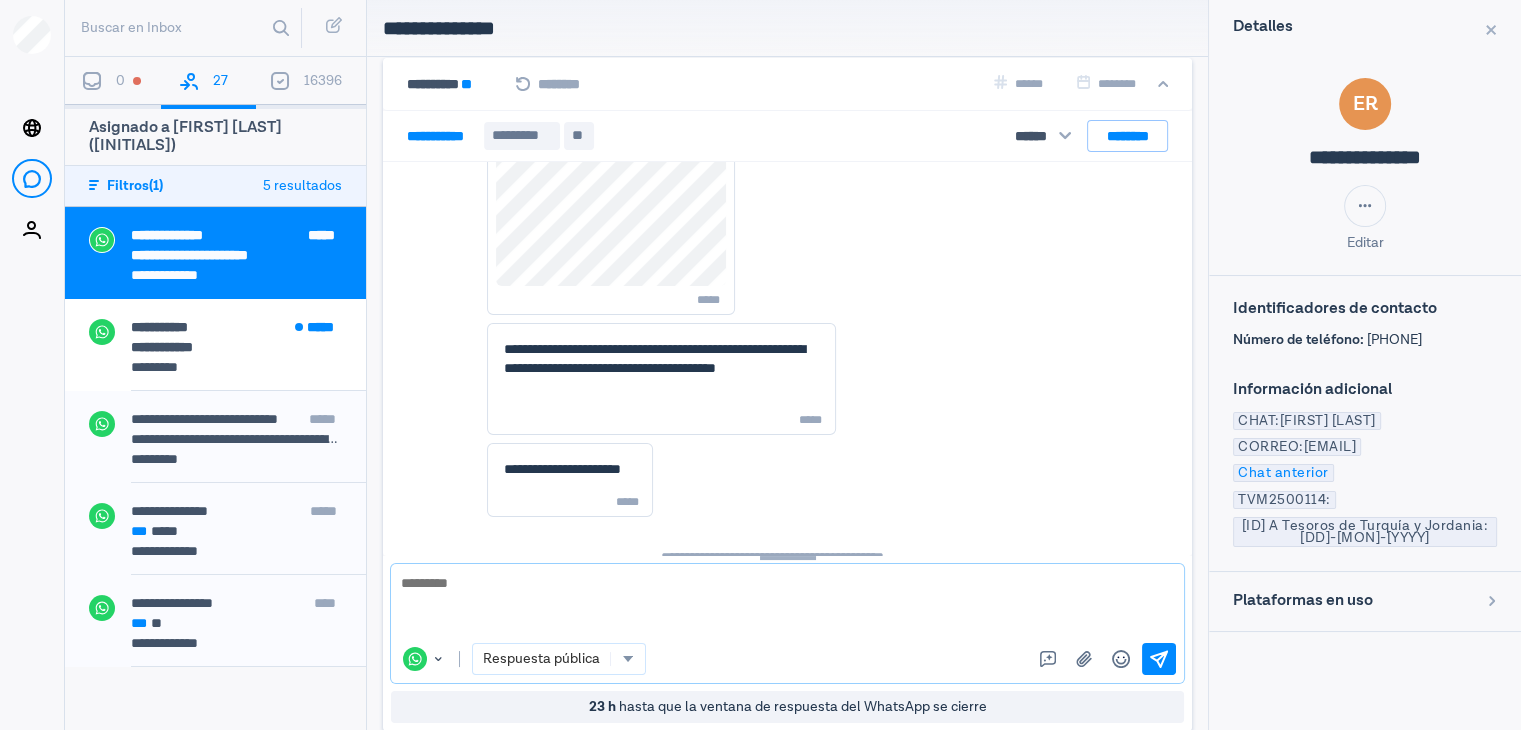 scroll, scrollTop: 611, scrollLeft: 0, axis: vertical 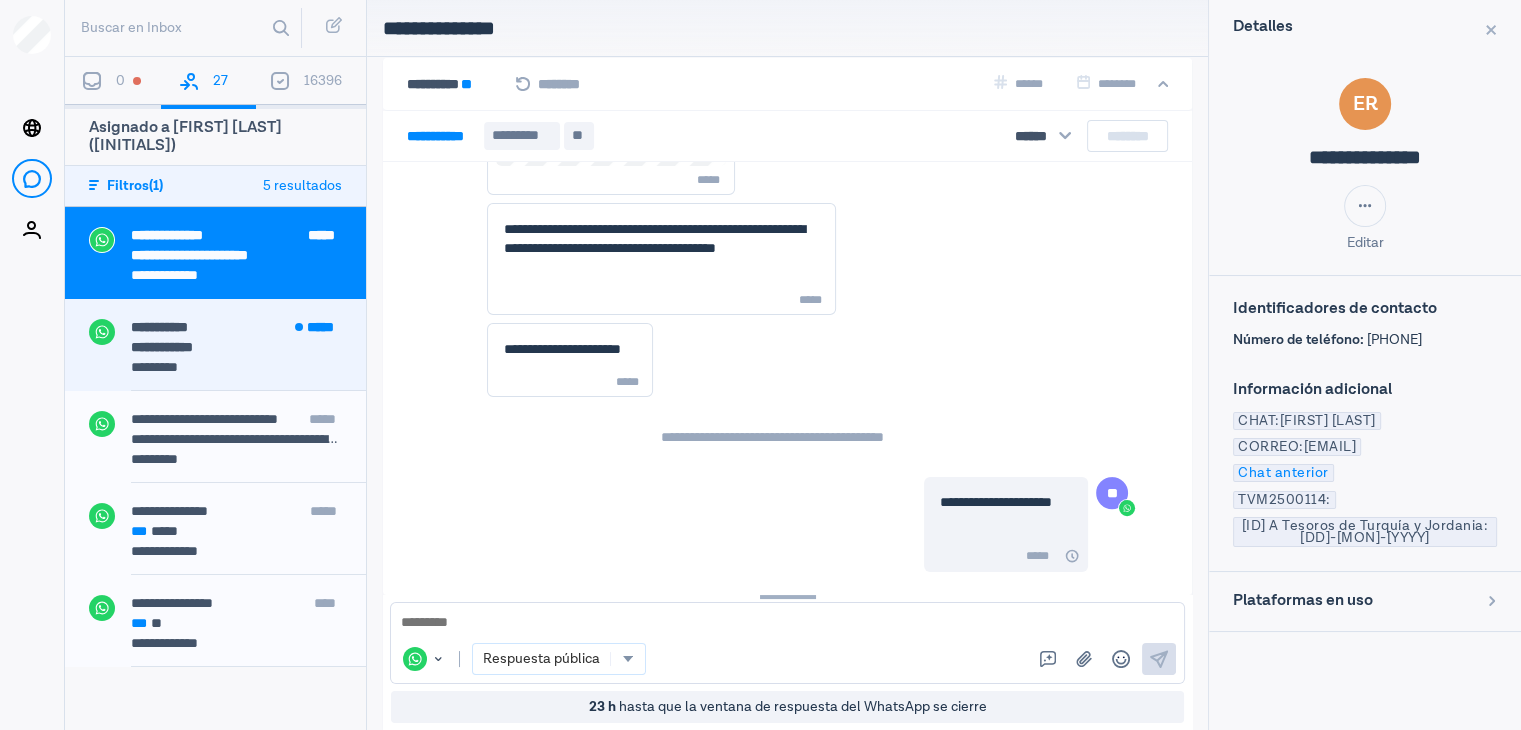 click on "**********" at bounding box center (236, 347) 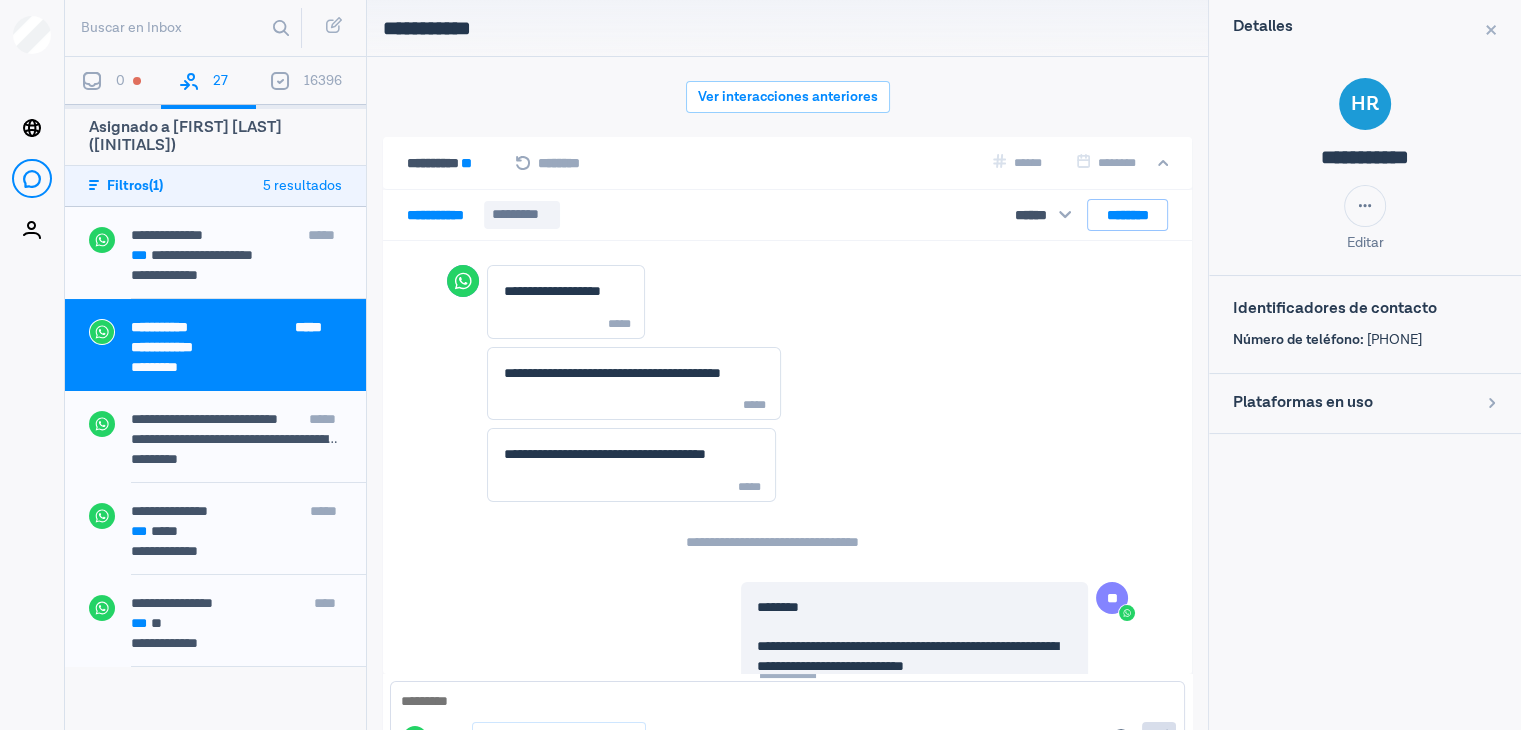 scroll, scrollTop: 1789, scrollLeft: 0, axis: vertical 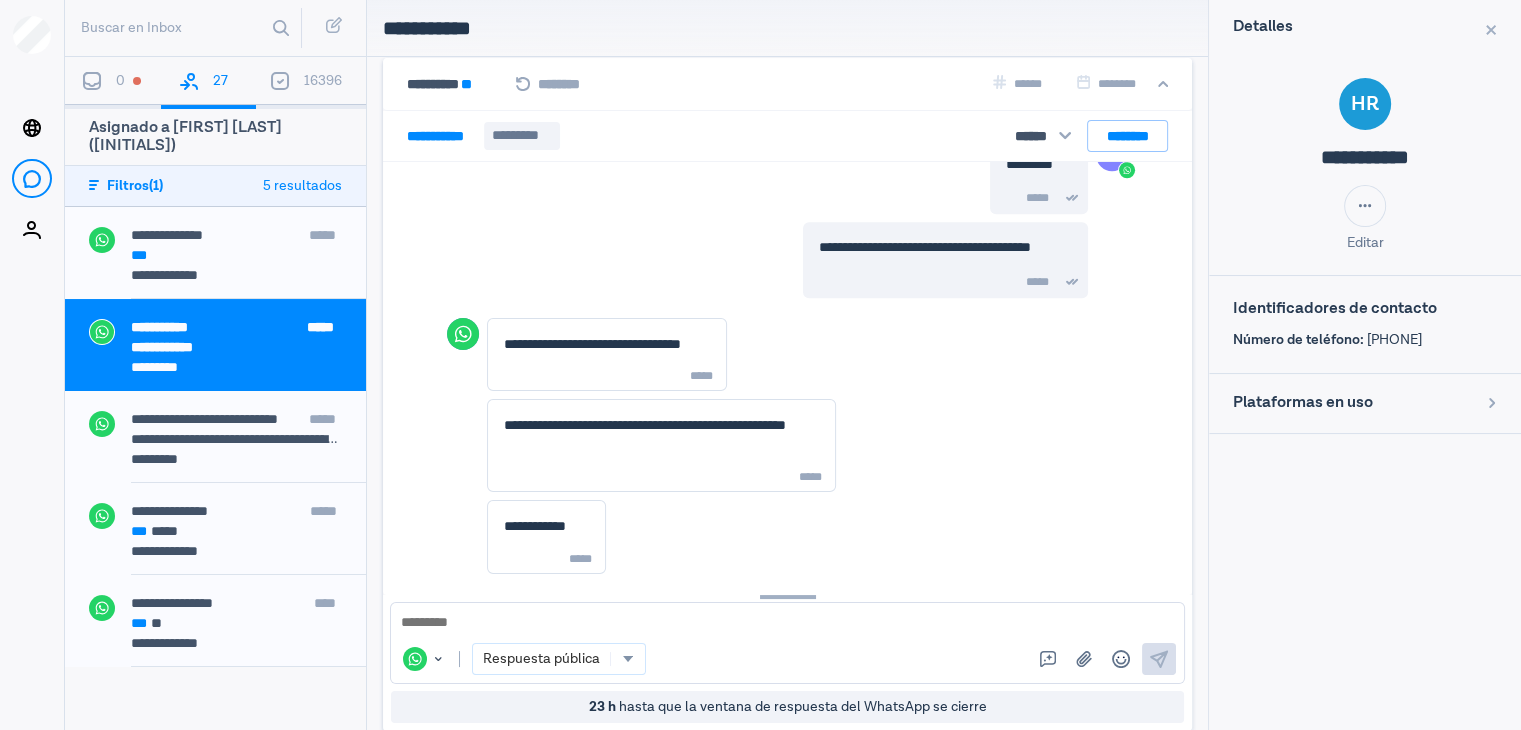 click on "**********" at bounding box center [751, 537] 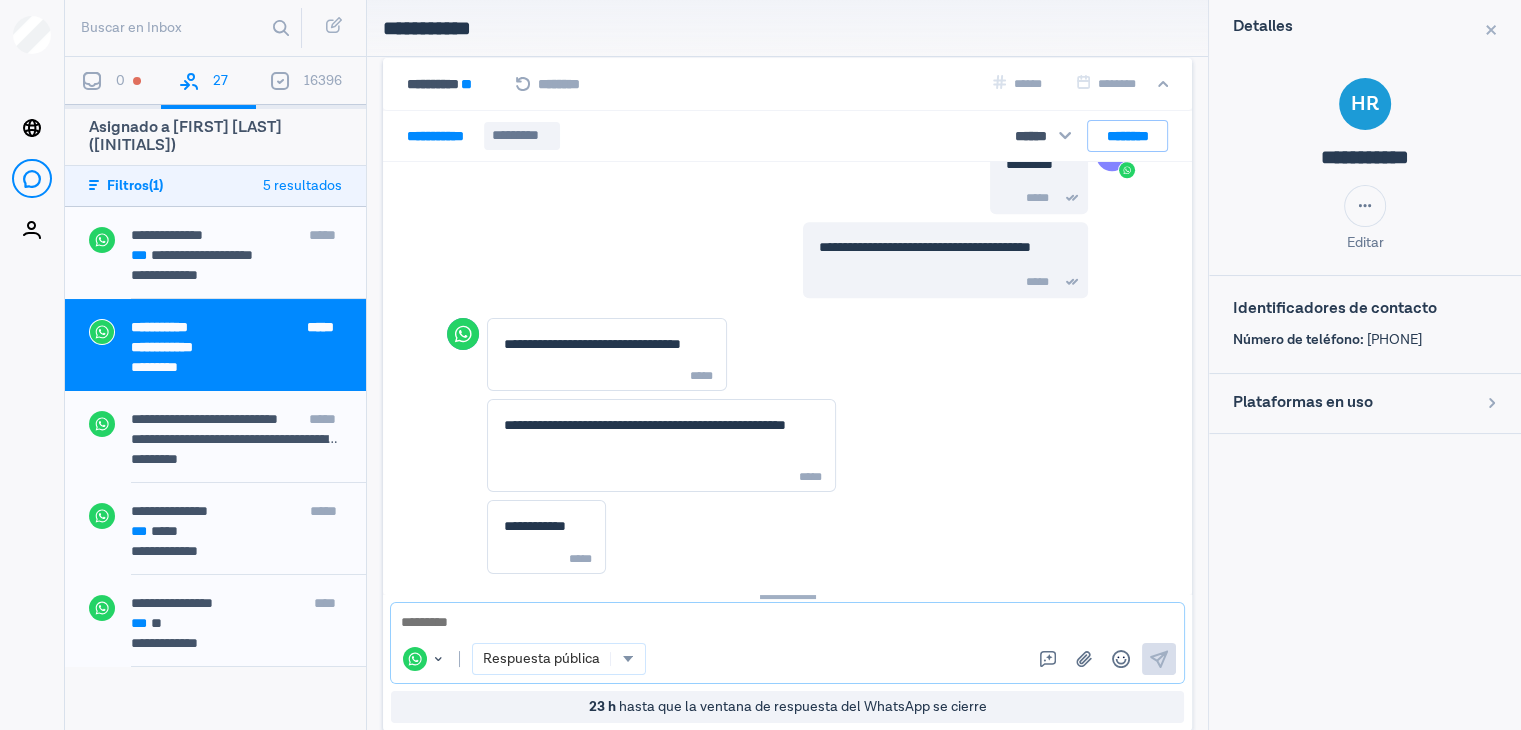 click at bounding box center [787, 623] 